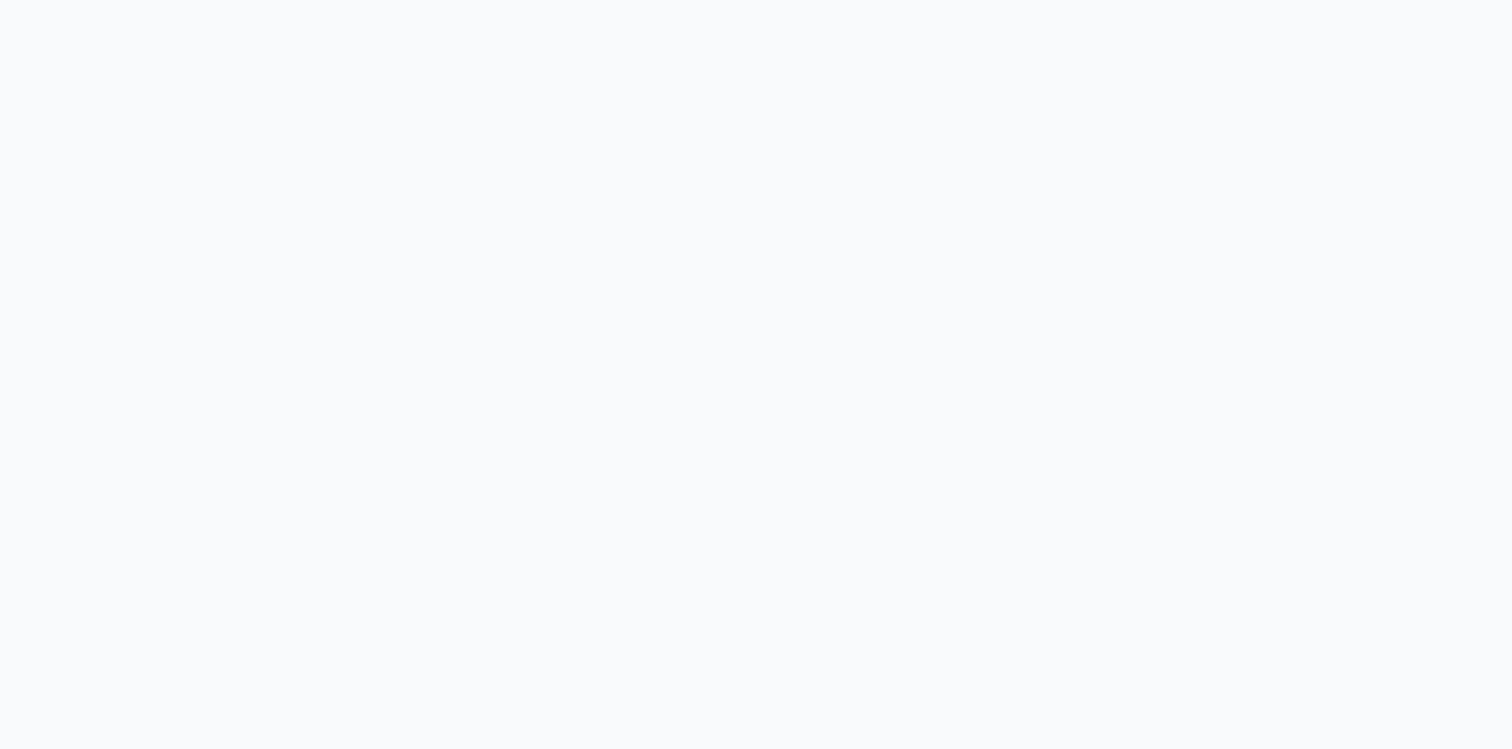 scroll, scrollTop: 0, scrollLeft: 0, axis: both 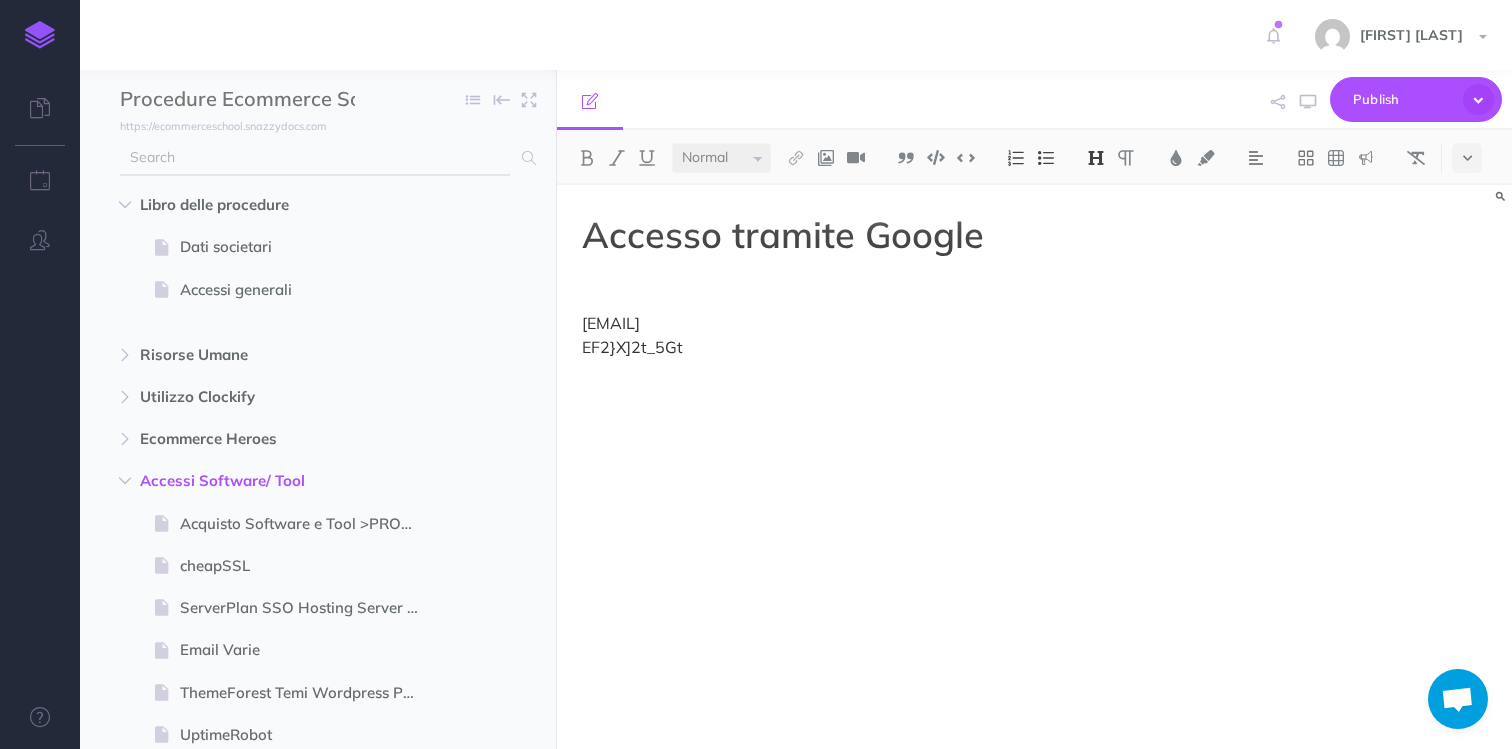click at bounding box center [315, 158] 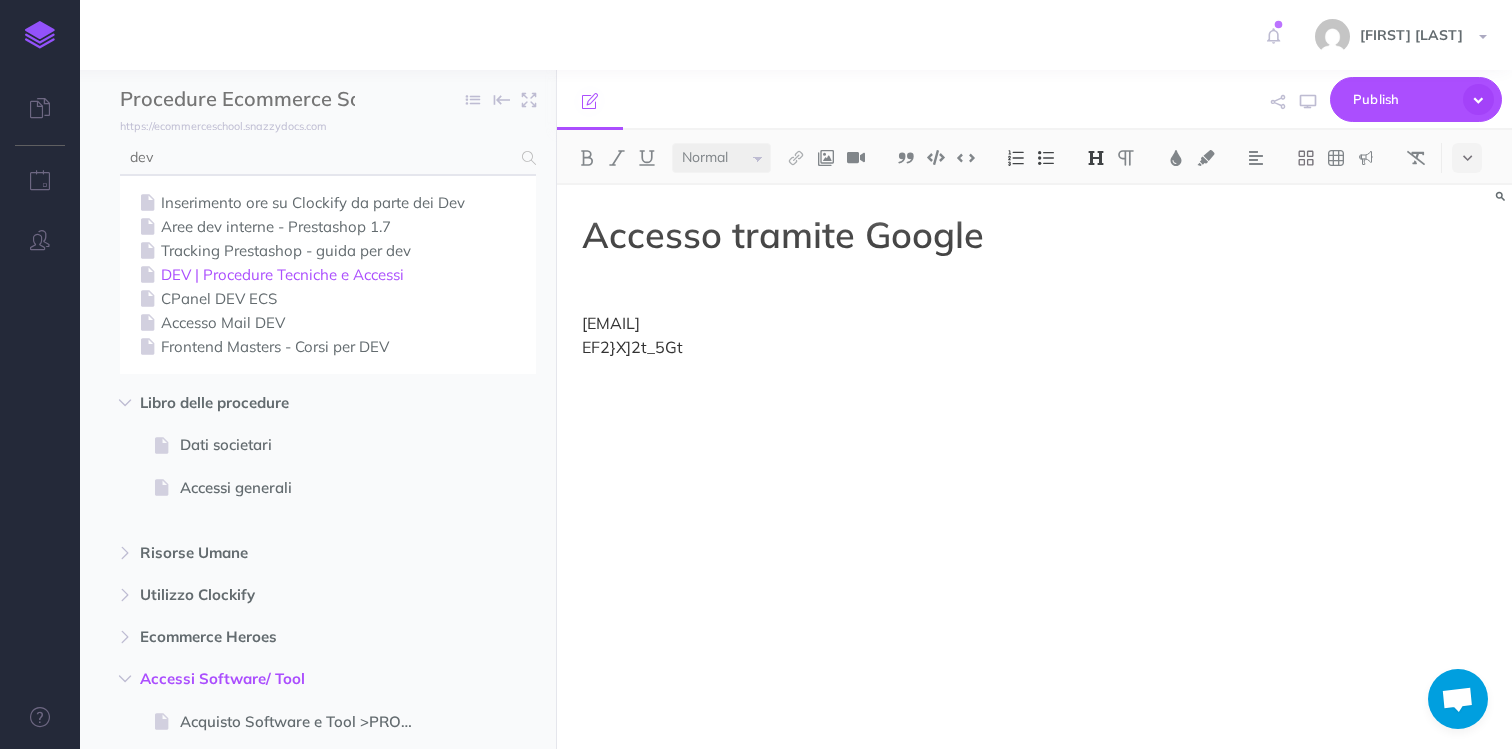 click on "DEV | Procedure Tecniche e Accessi" at bounding box center [328, 203] 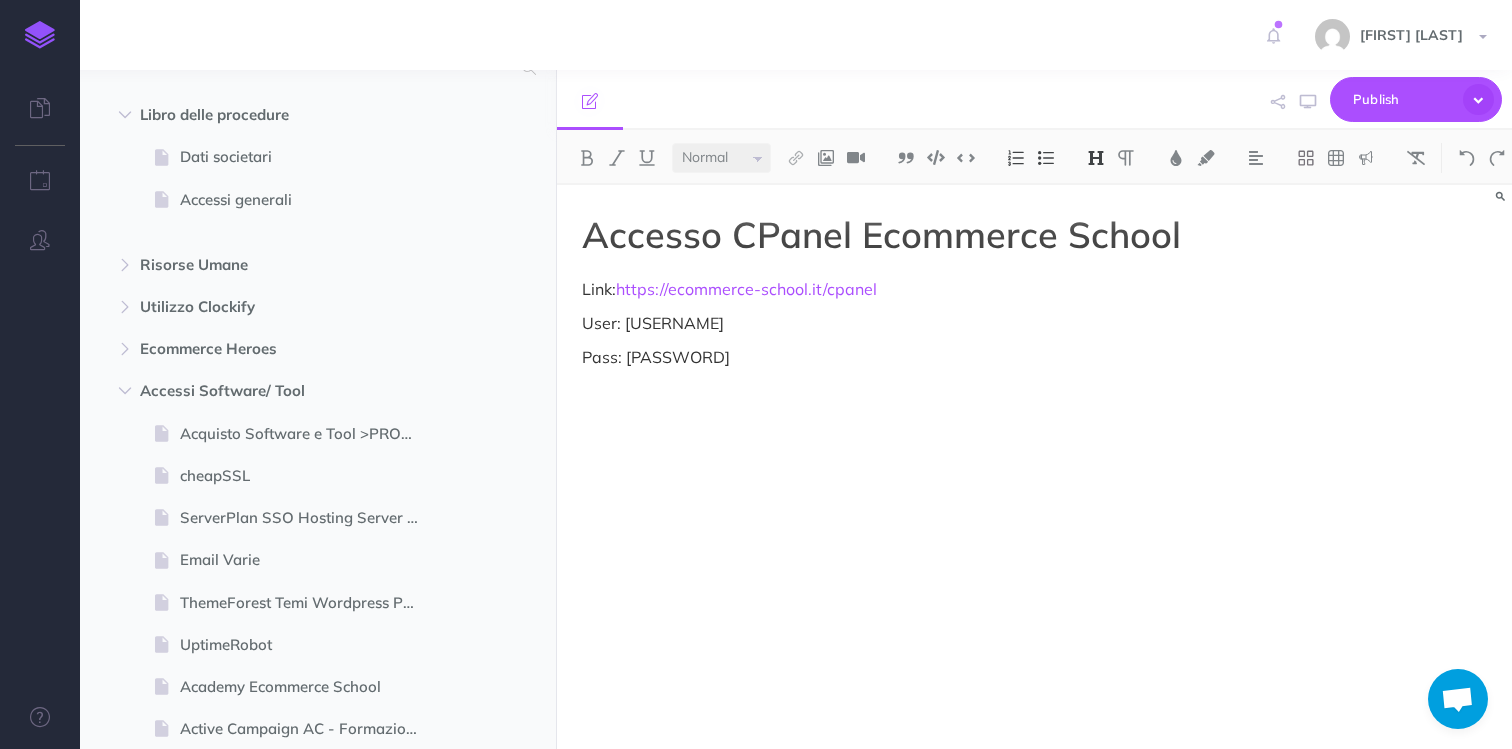 scroll, scrollTop: 0, scrollLeft: 0, axis: both 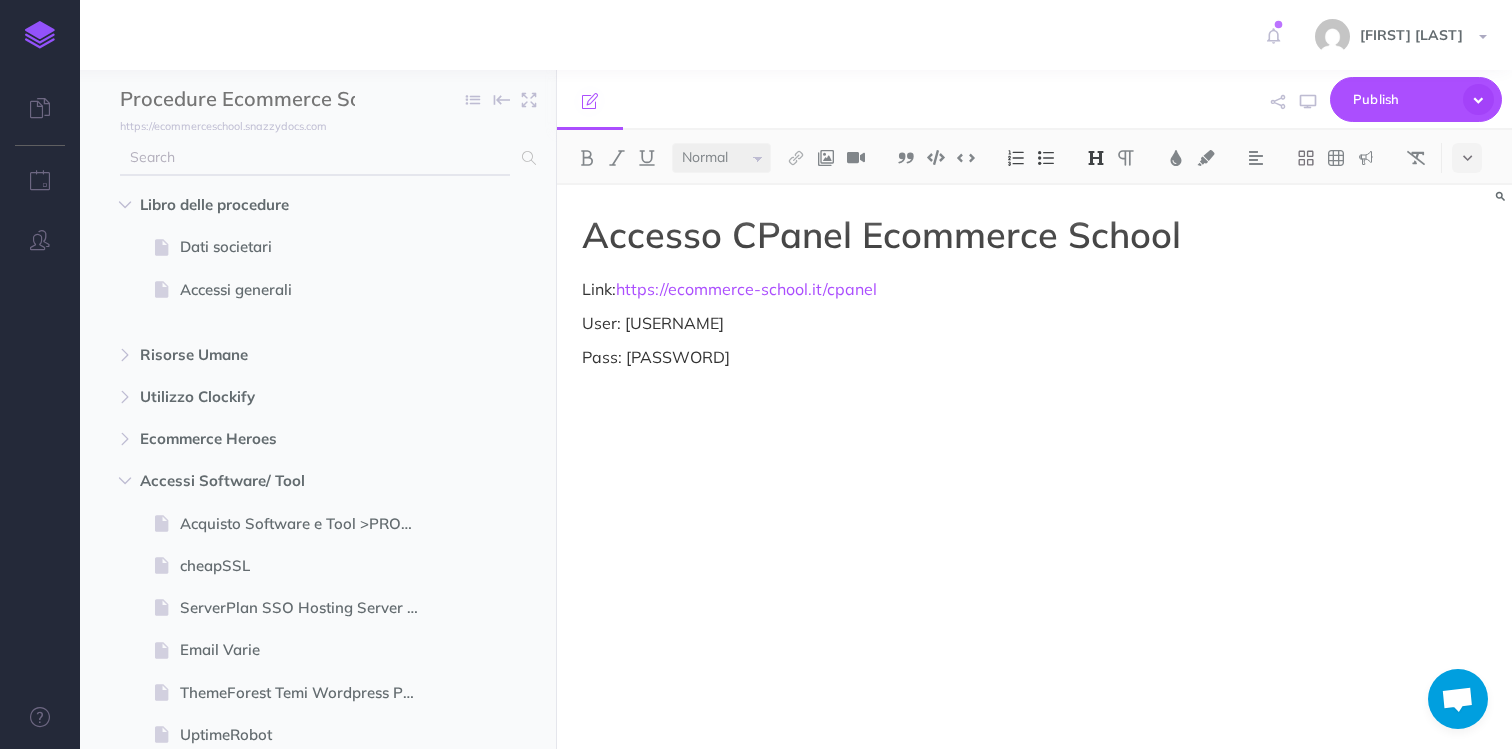 click at bounding box center [315, 158] 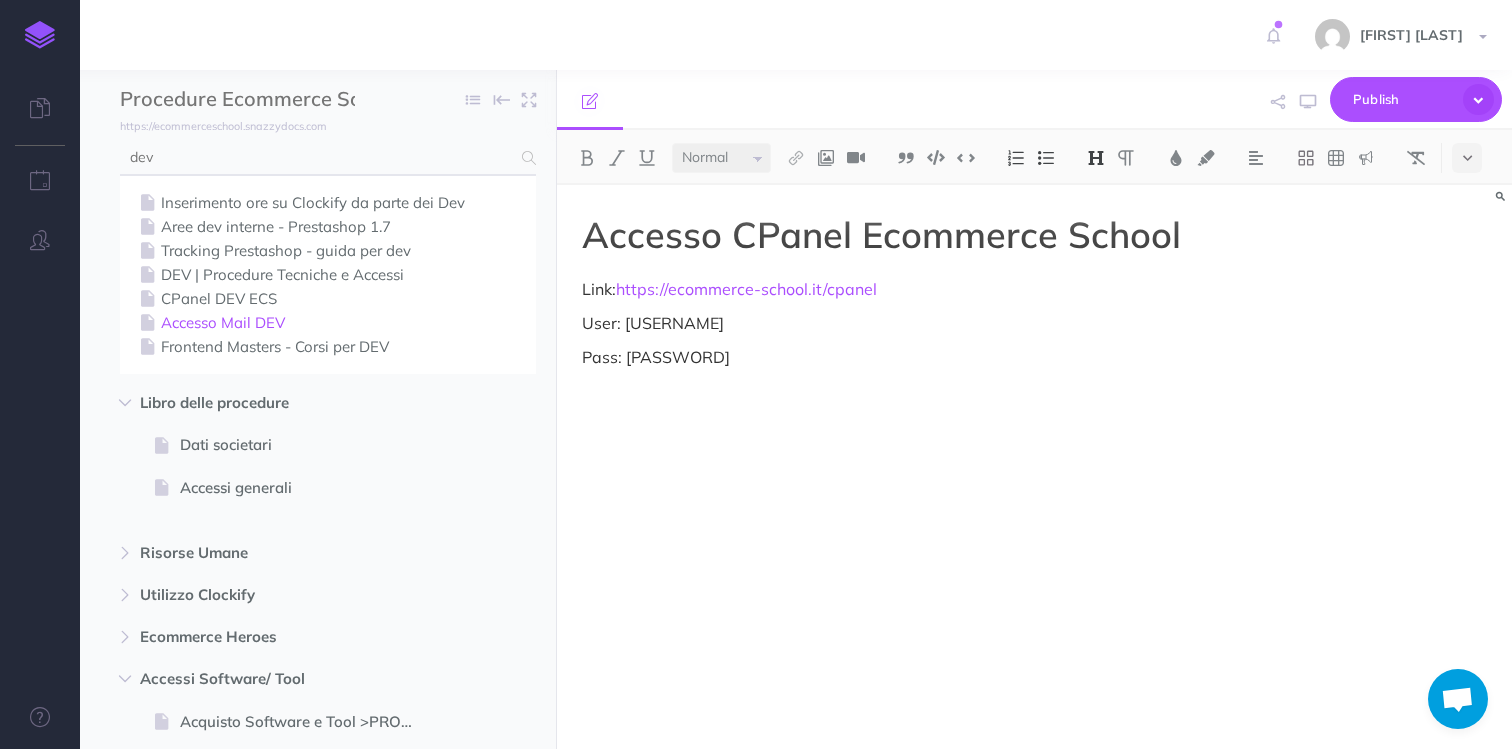 type on "dev" 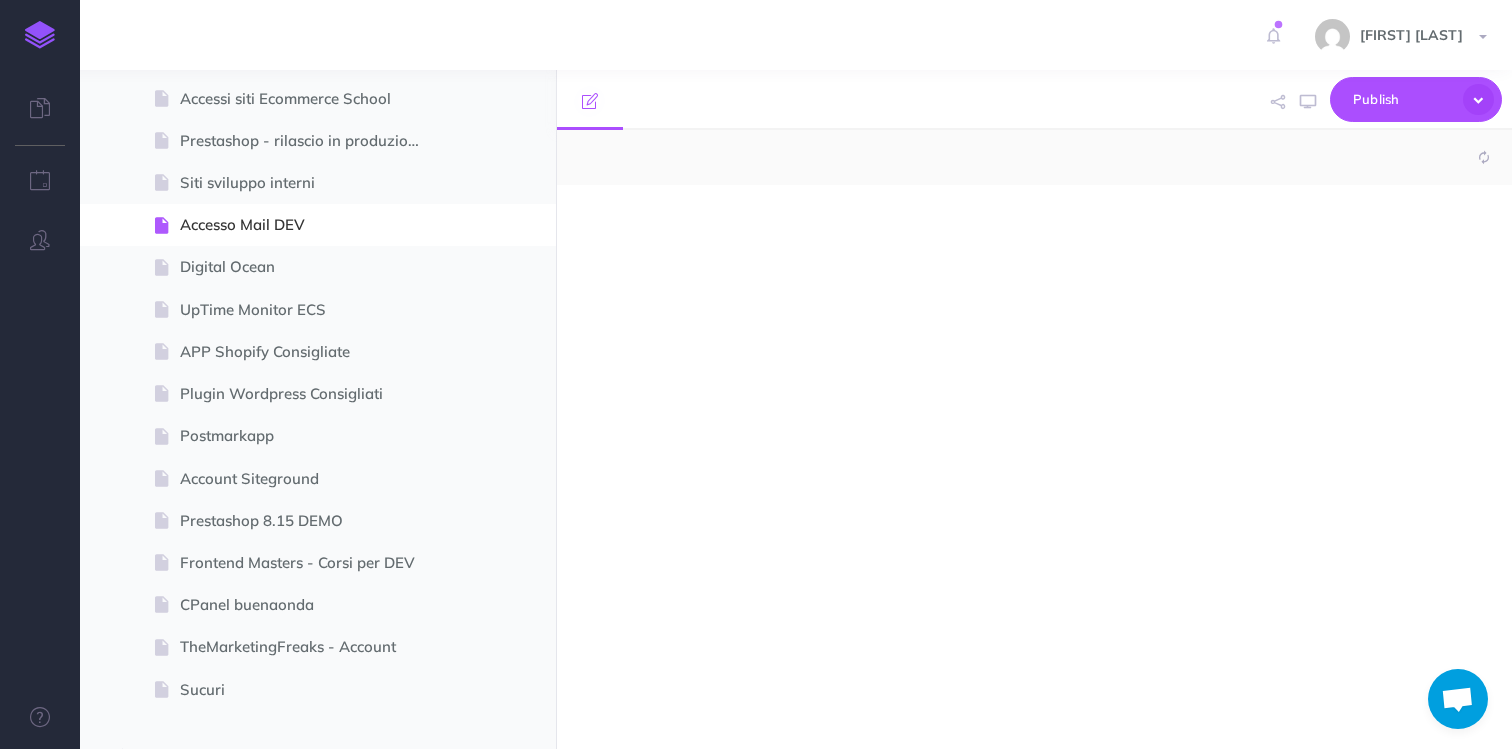 scroll, scrollTop: 6276, scrollLeft: 0, axis: vertical 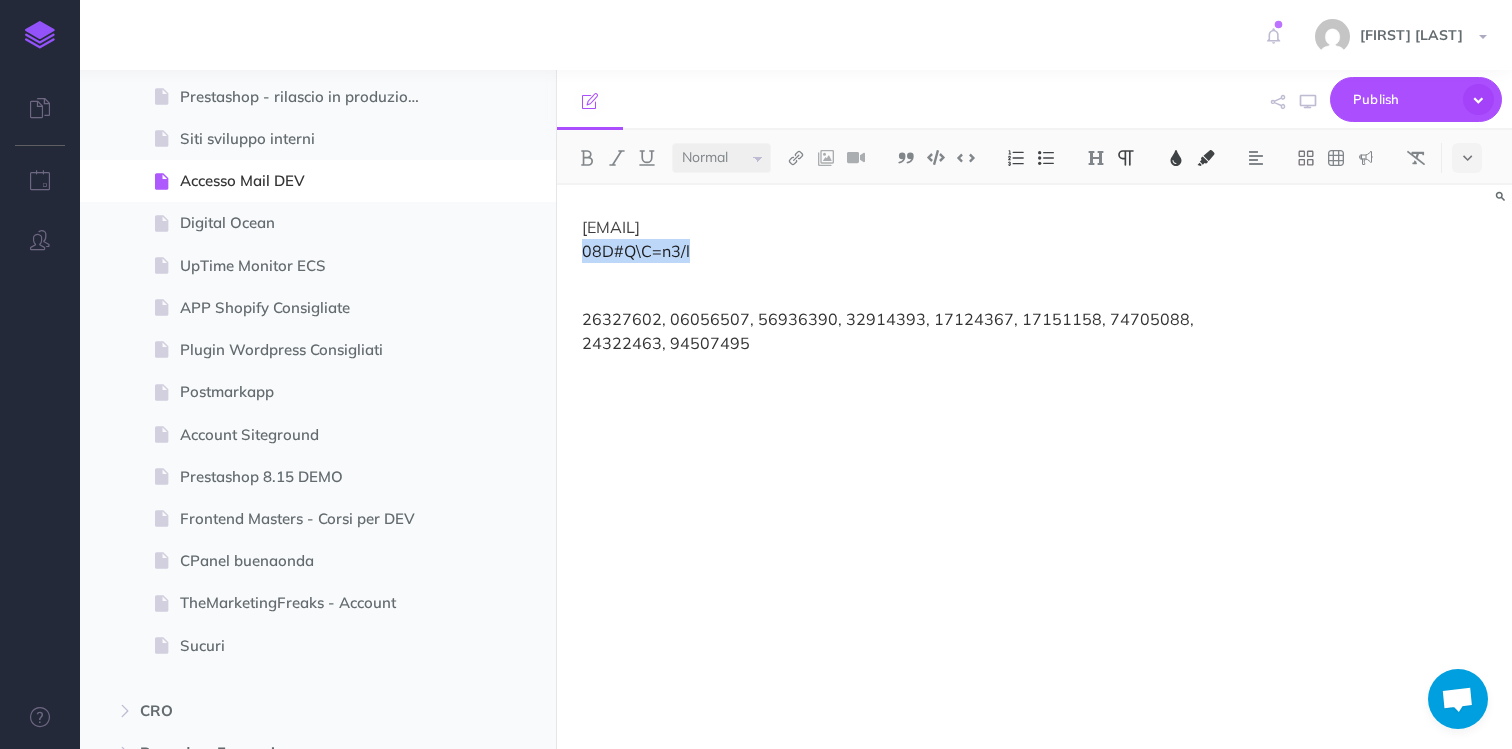 drag, startPoint x: 708, startPoint y: 250, endPoint x: 564, endPoint y: 249, distance: 144.00348 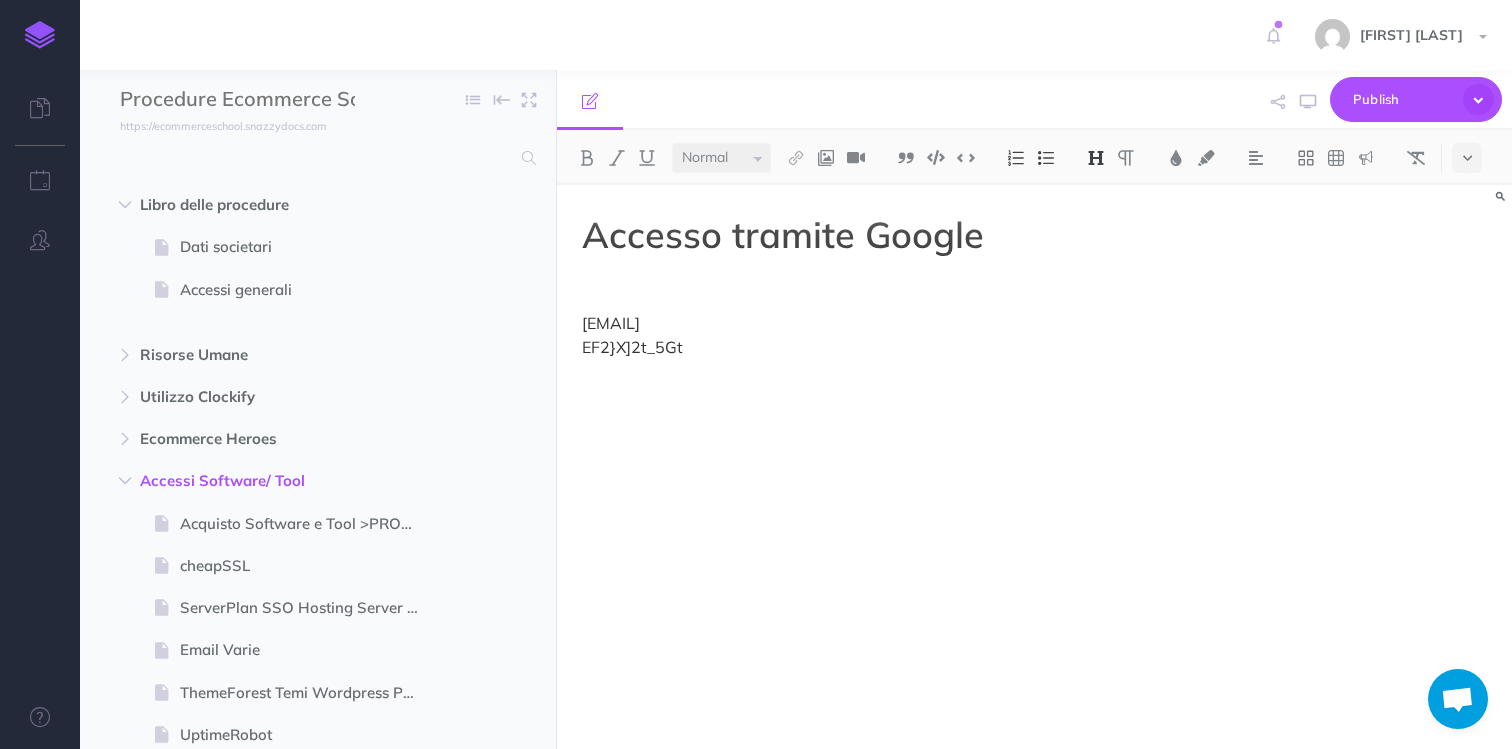 scroll, scrollTop: 0, scrollLeft: 0, axis: both 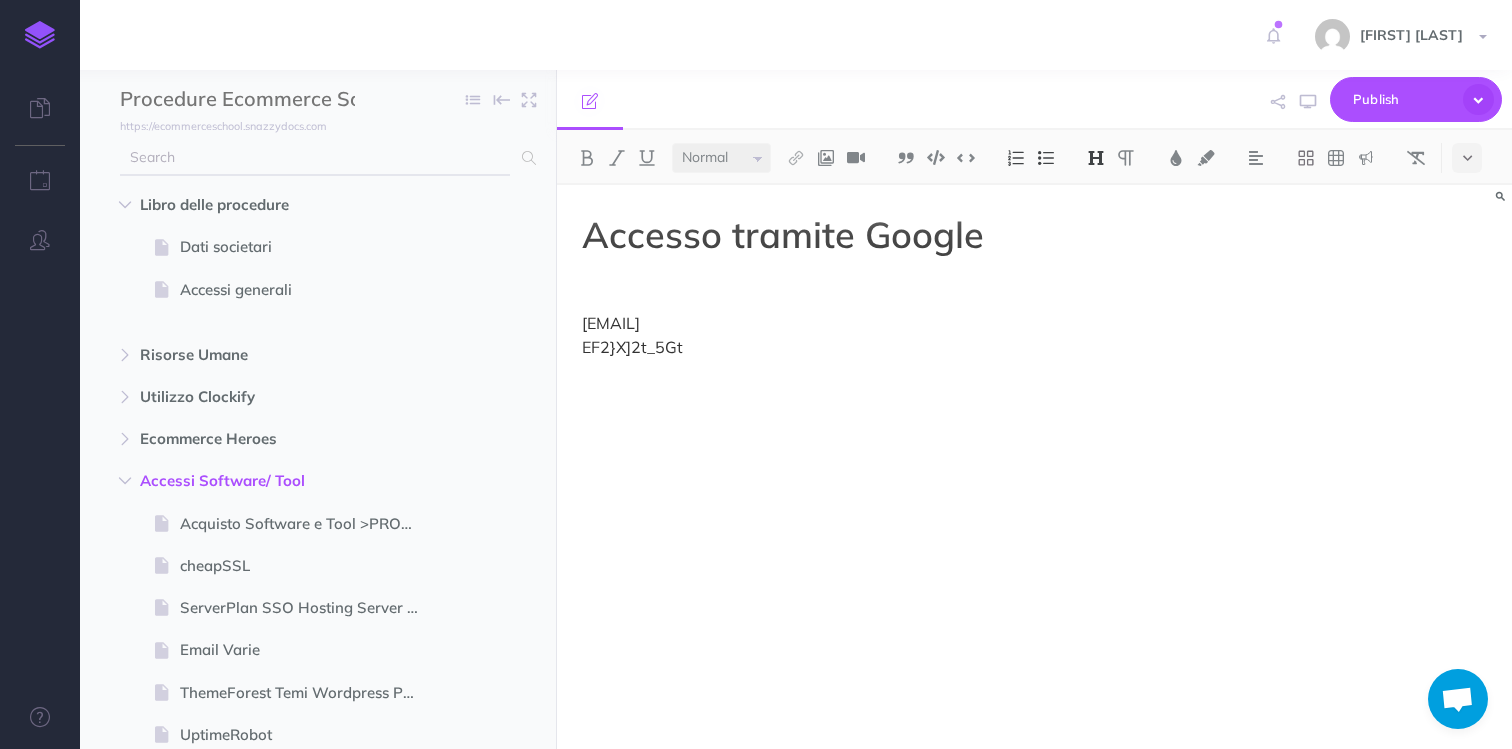 click at bounding box center [315, 158] 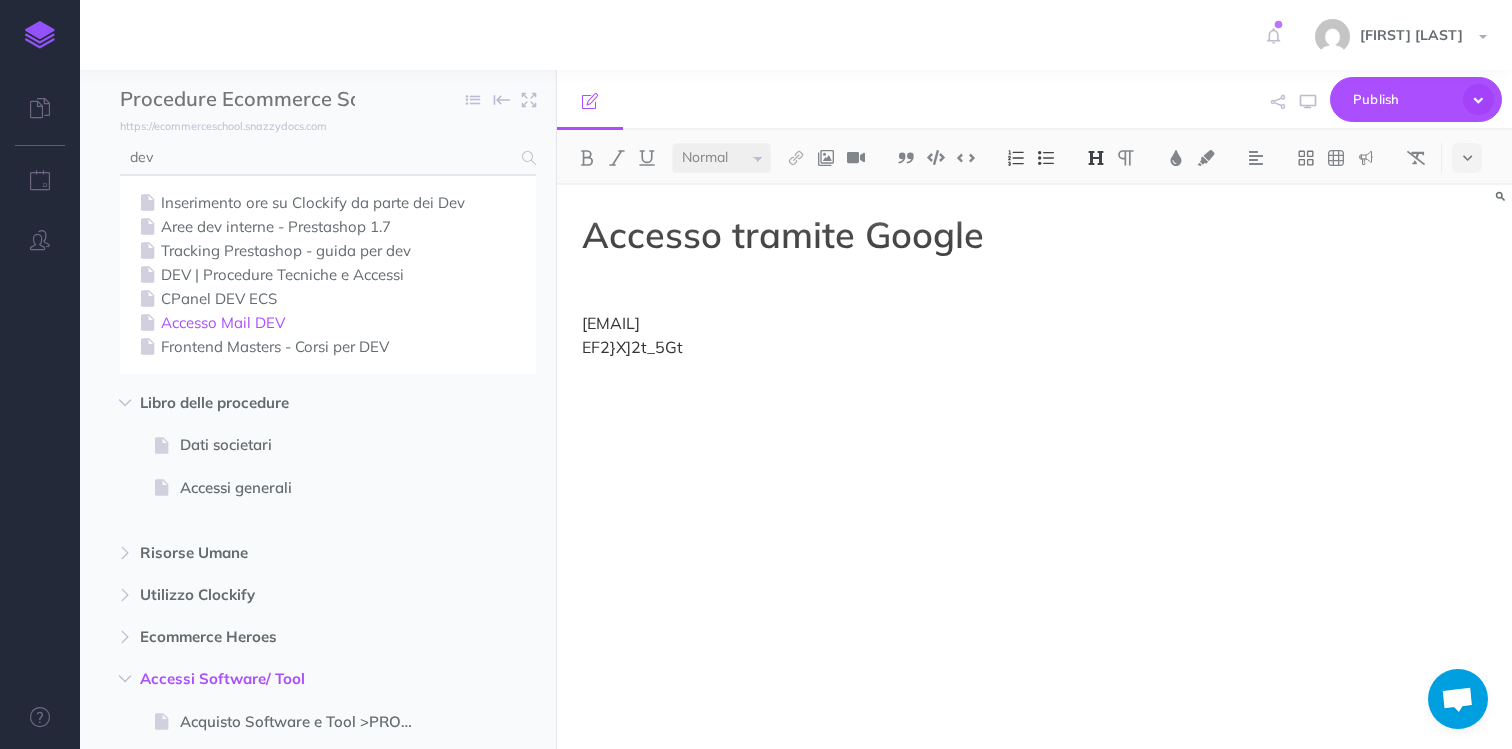 type on "dev" 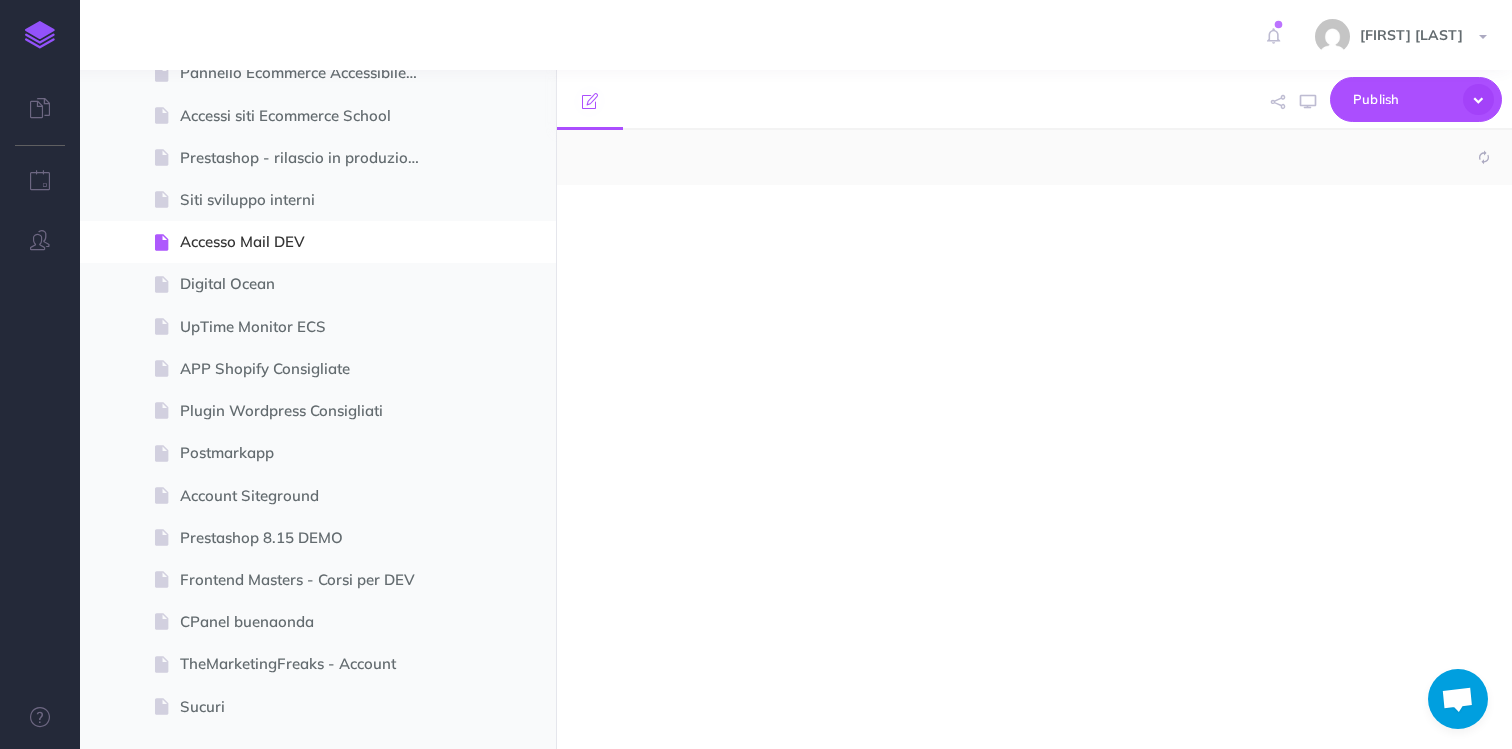 scroll, scrollTop: 6276, scrollLeft: 0, axis: vertical 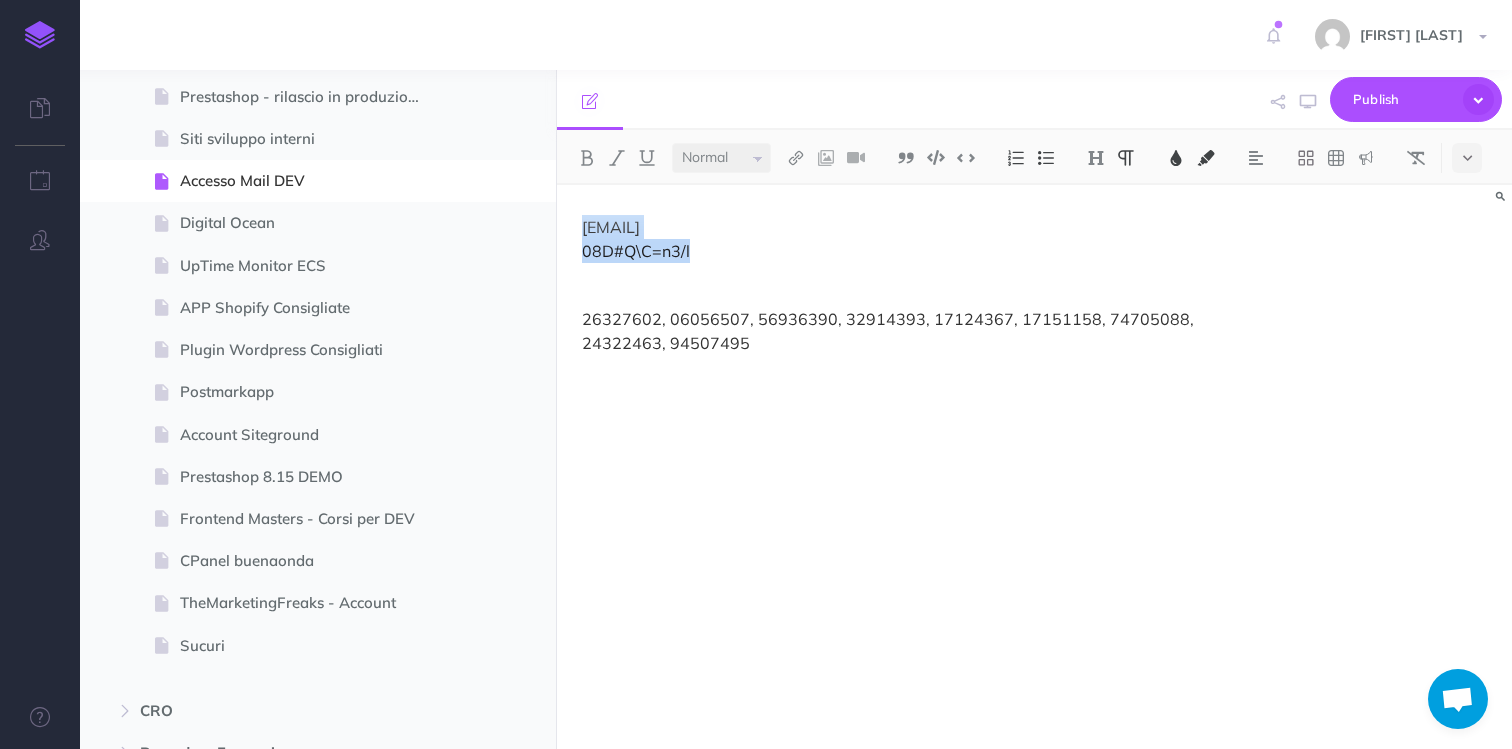drag, startPoint x: 752, startPoint y: 251, endPoint x: 566, endPoint y: 211, distance: 190.25246 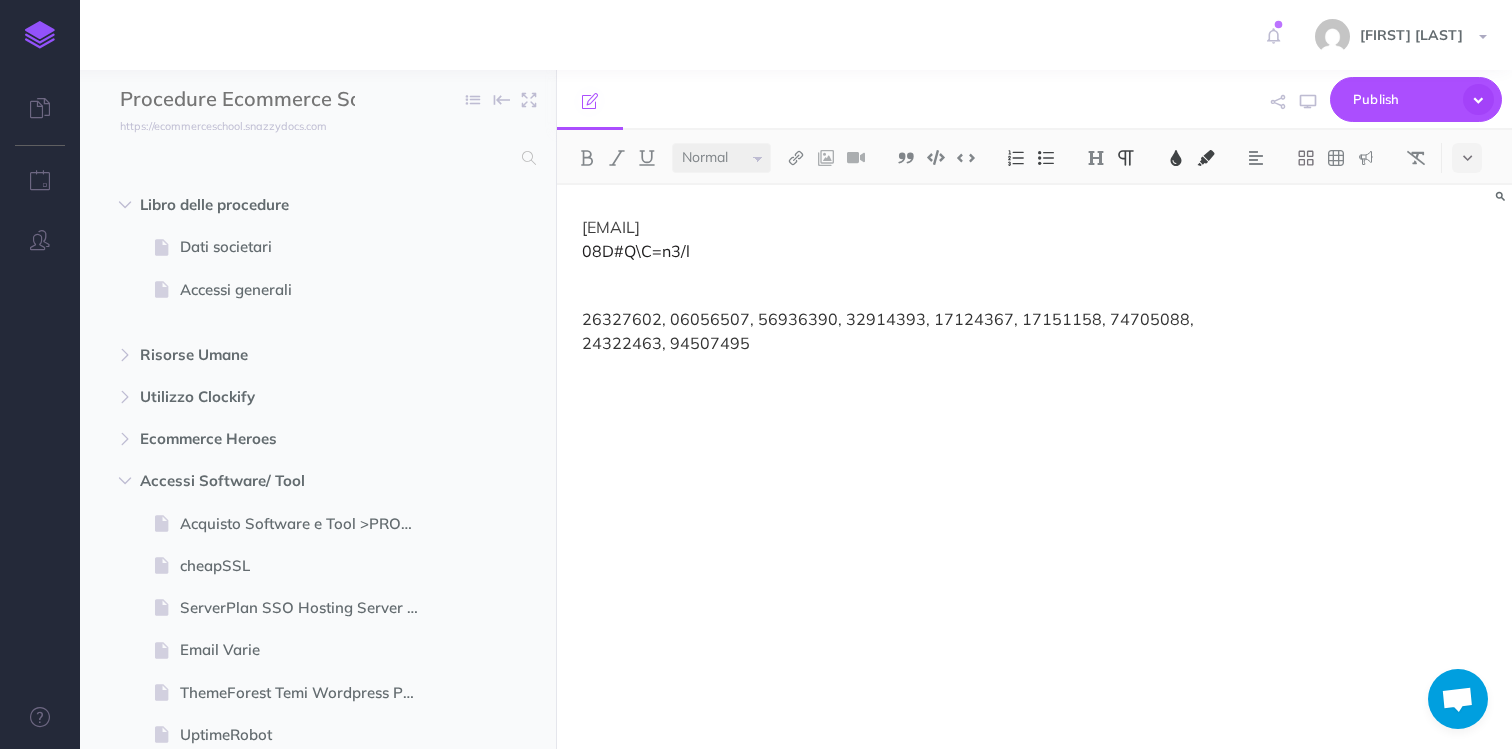 scroll, scrollTop: 0, scrollLeft: 0, axis: both 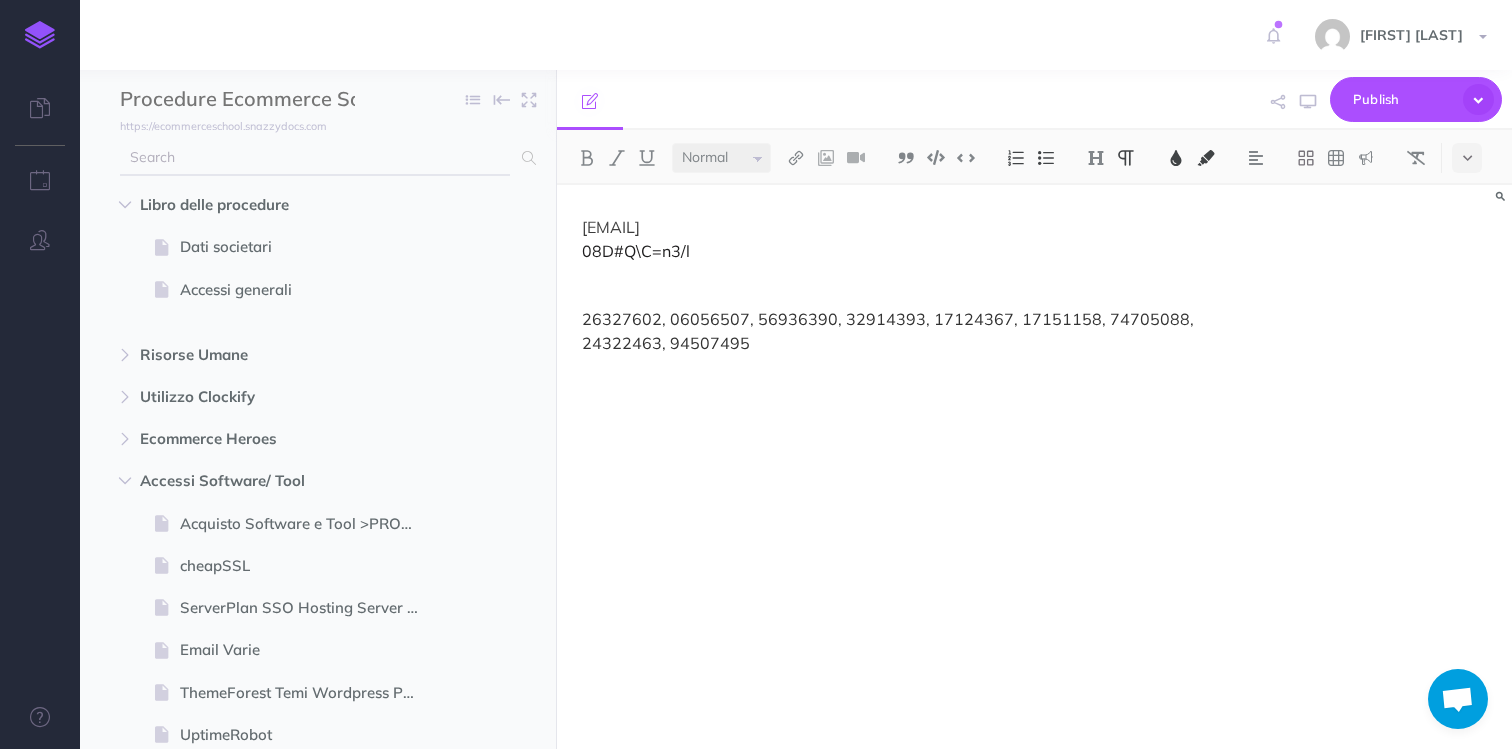 click at bounding box center (315, 158) 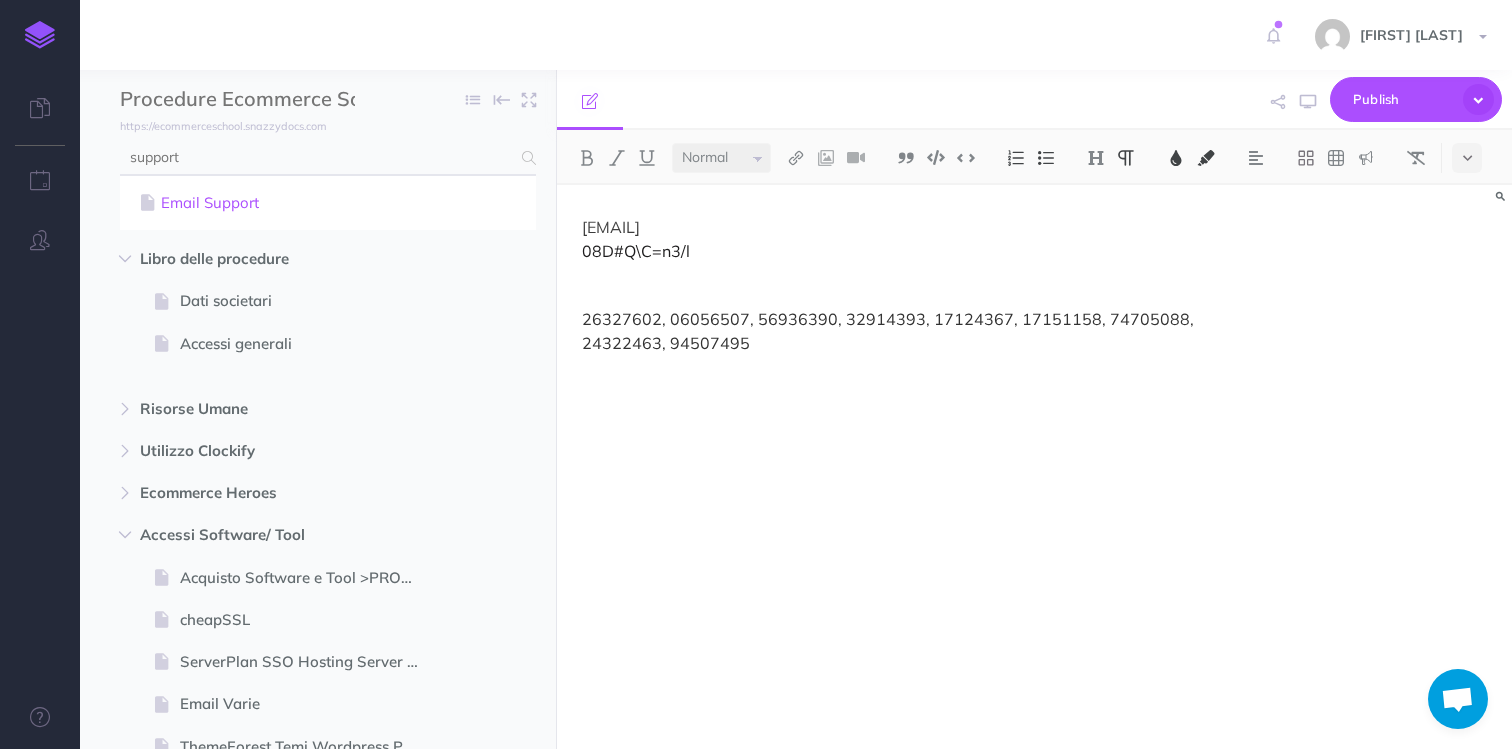 type on "support" 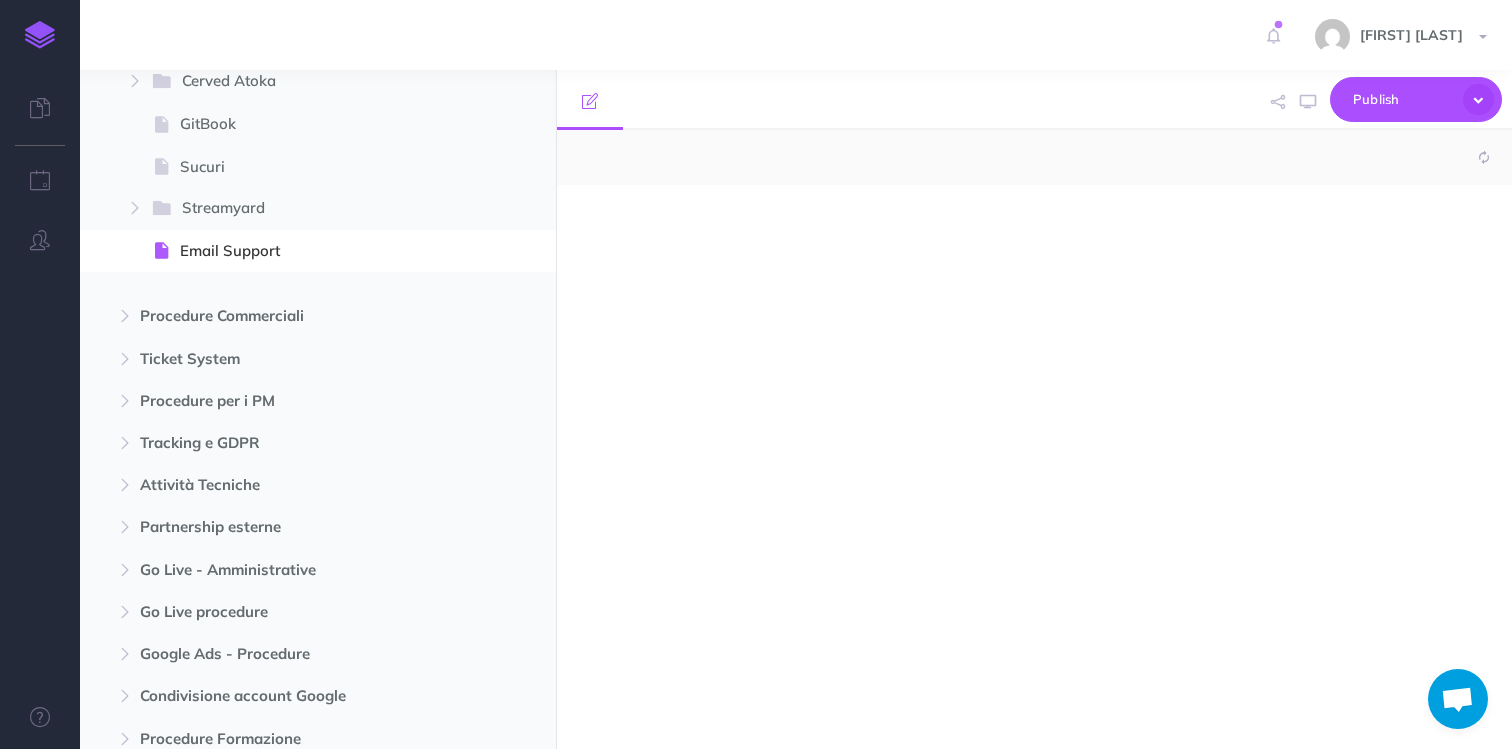 scroll, scrollTop: 5071, scrollLeft: 0, axis: vertical 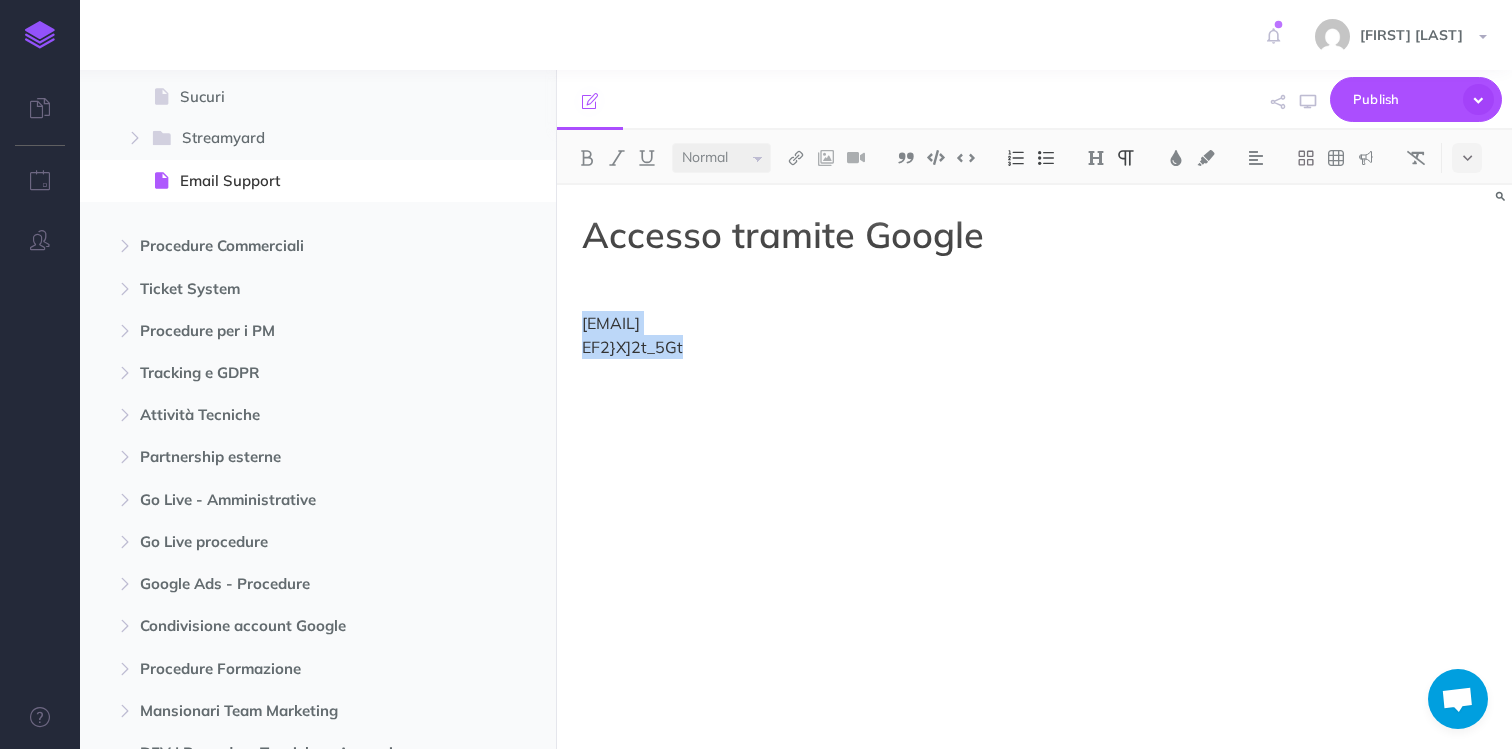 drag, startPoint x: 755, startPoint y: 349, endPoint x: 582, endPoint y: 312, distance: 176.91241 